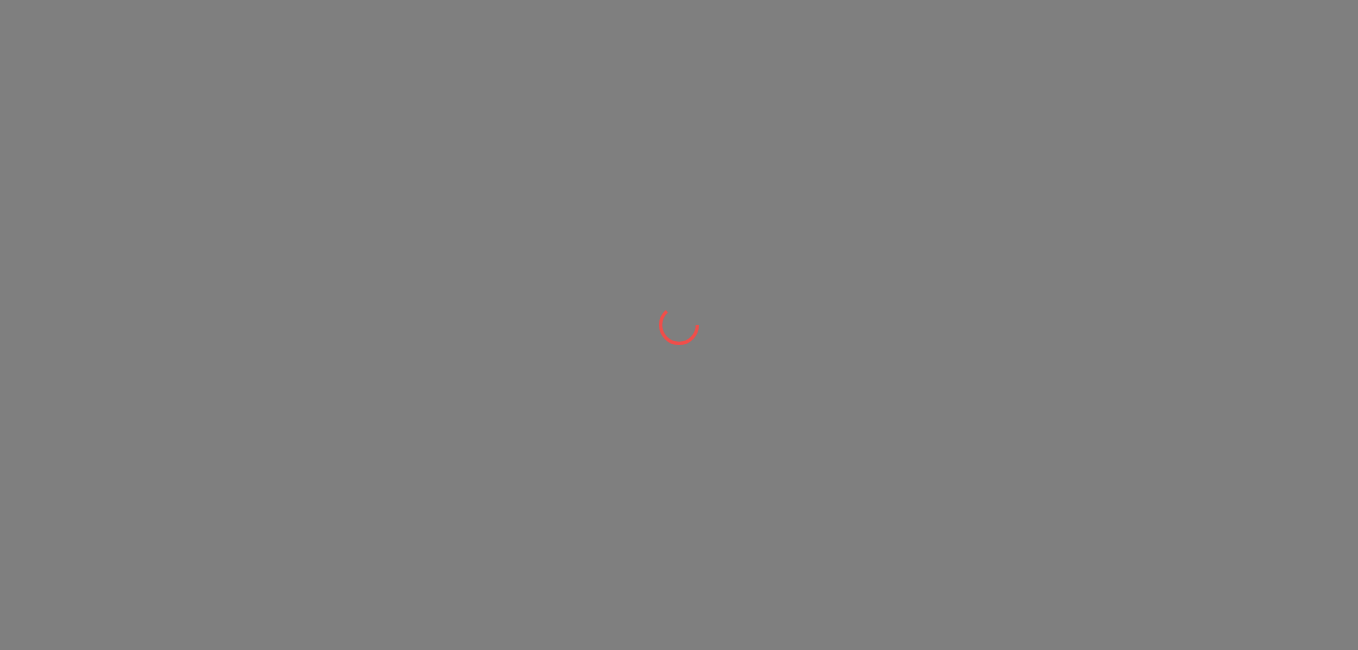 scroll, scrollTop: 0, scrollLeft: 0, axis: both 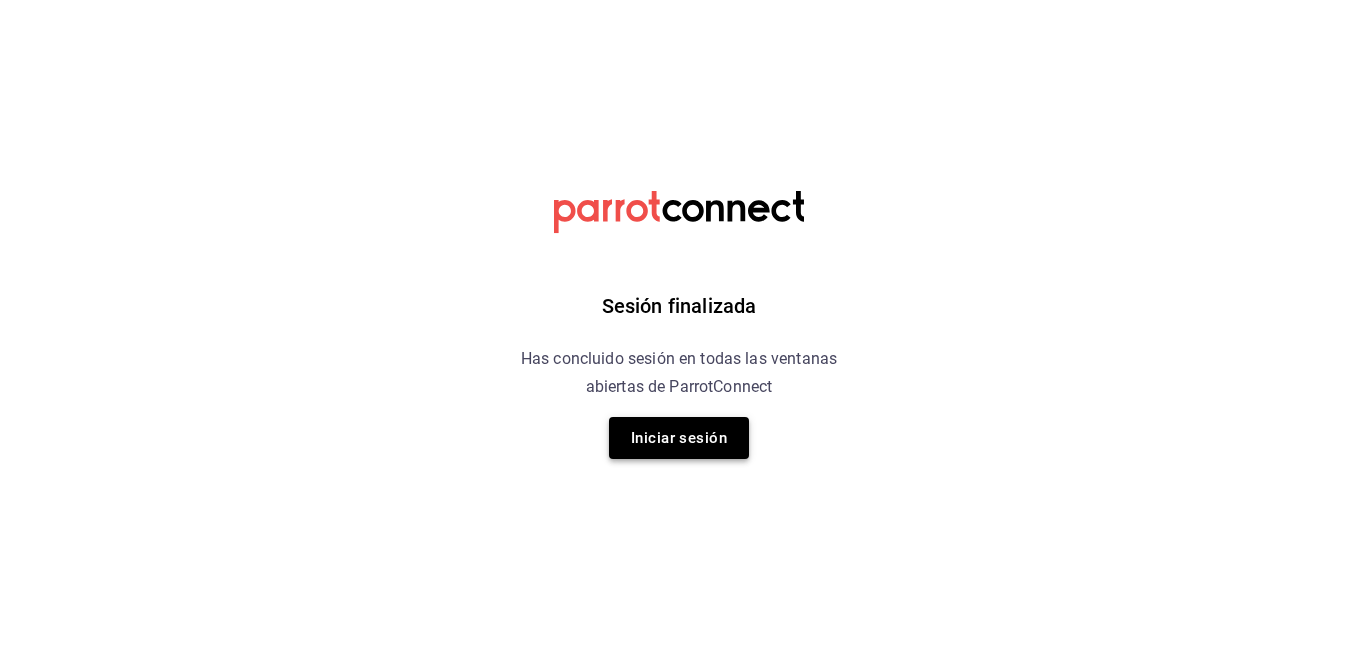 click on "Iniciar sesión" at bounding box center [679, 438] 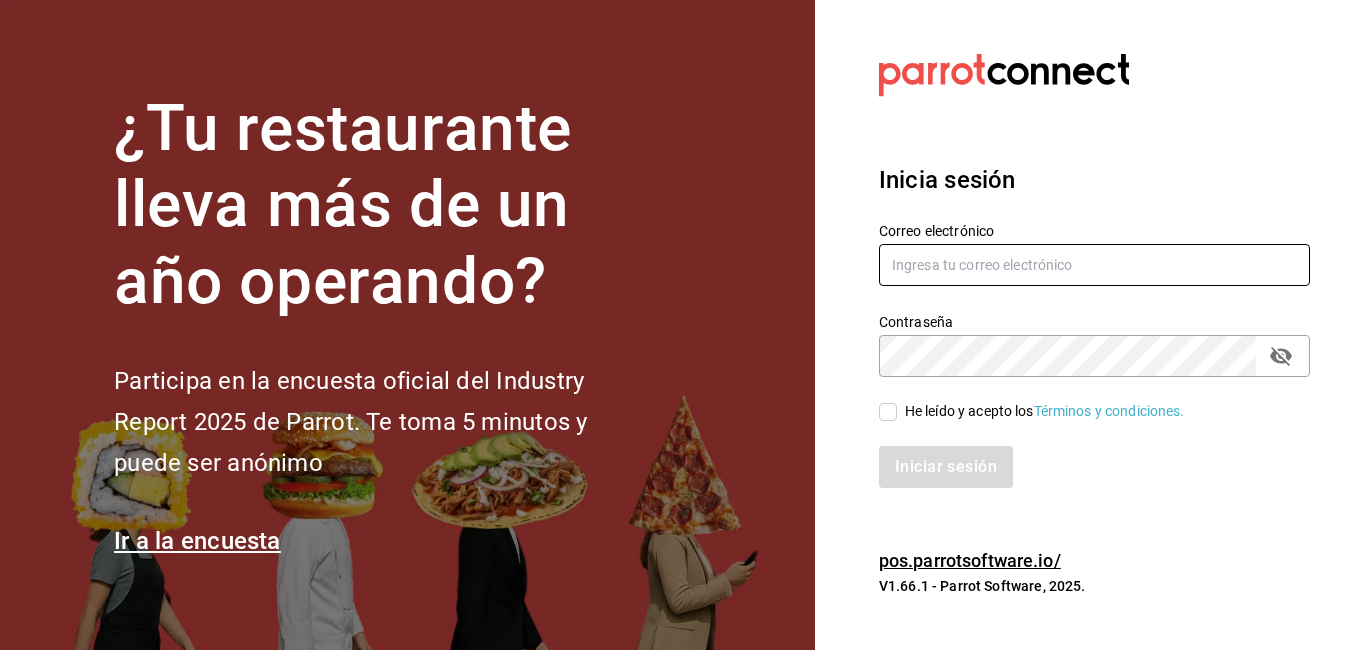 click at bounding box center [1094, 265] 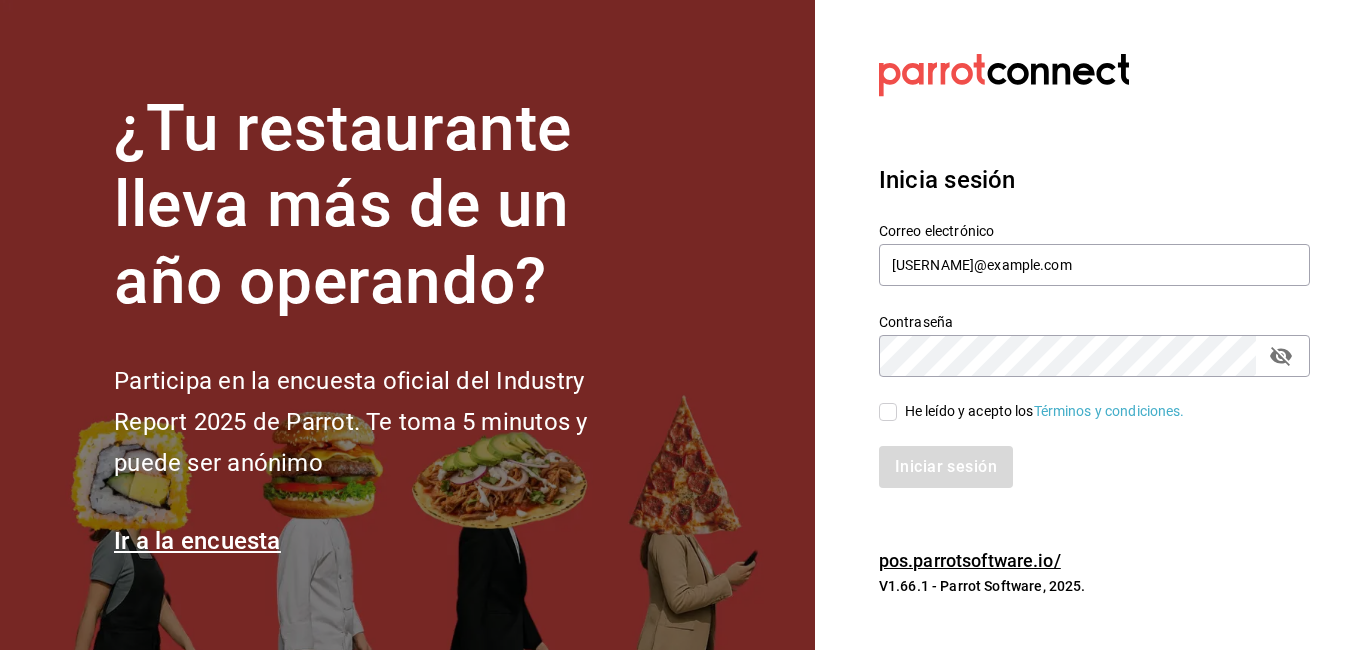 click on "He leído y acepto los  Términos y condiciones." at bounding box center [888, 412] 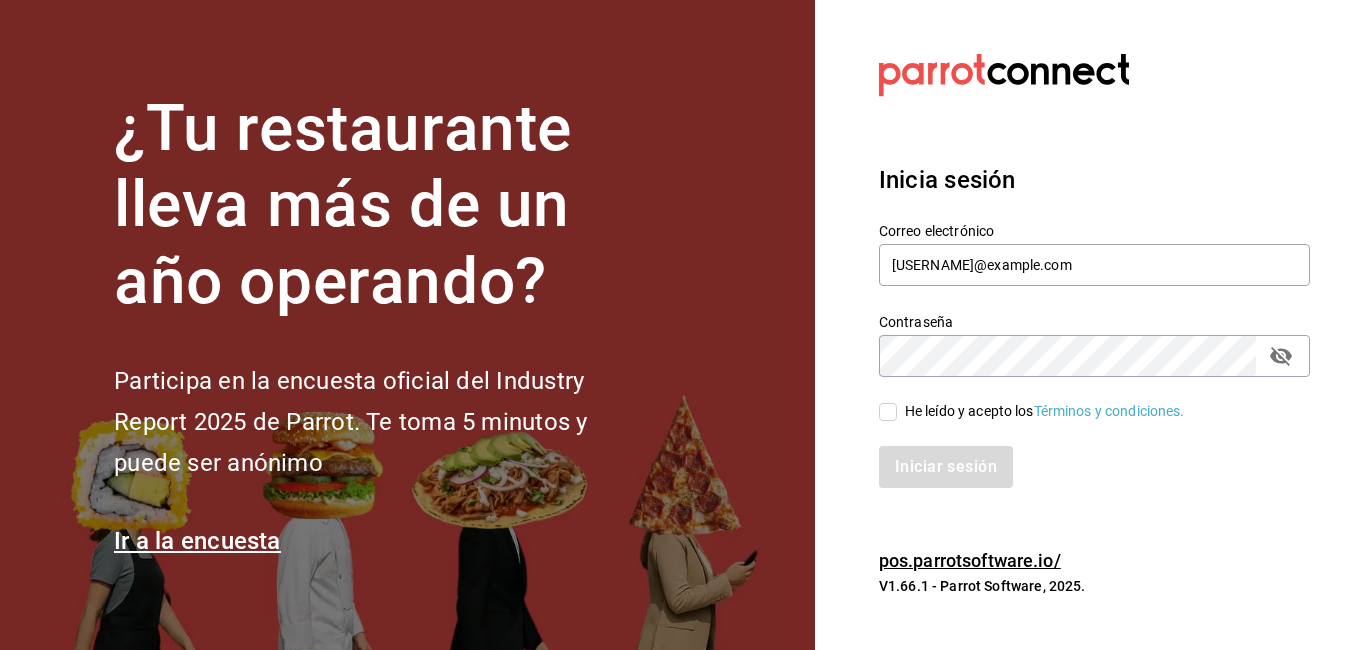 checkbox on "true" 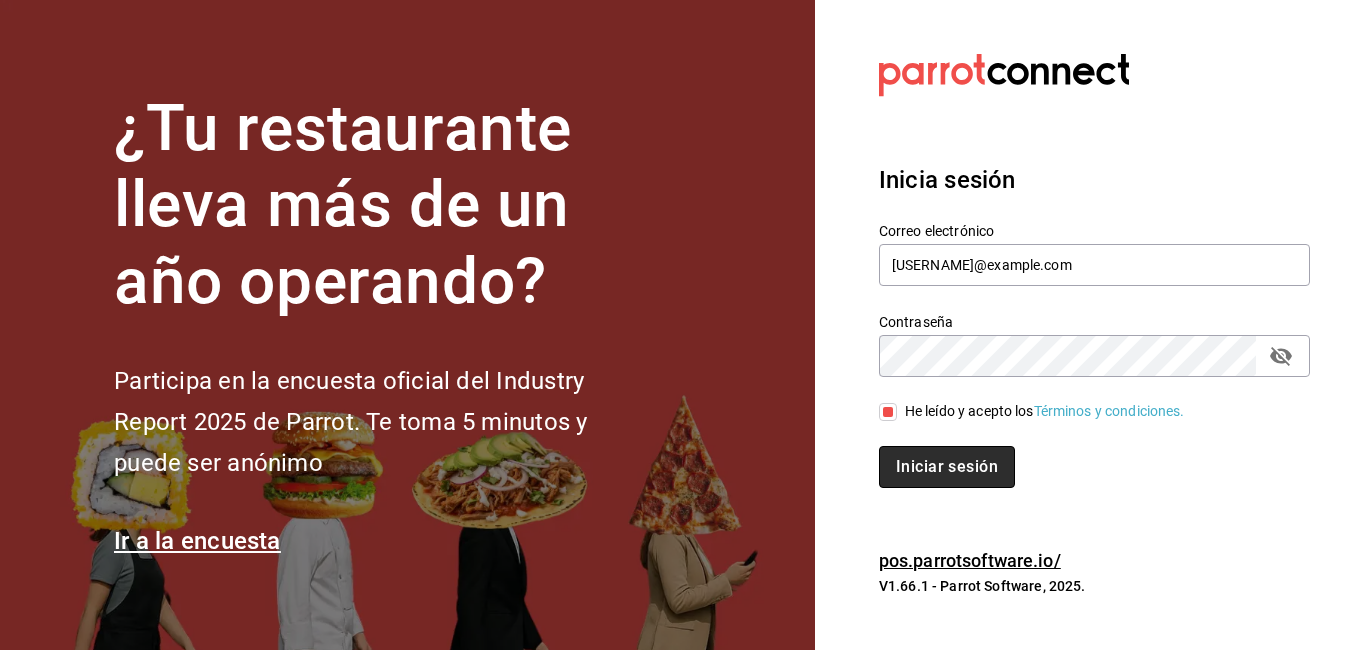 click on "Iniciar sesión" at bounding box center [947, 467] 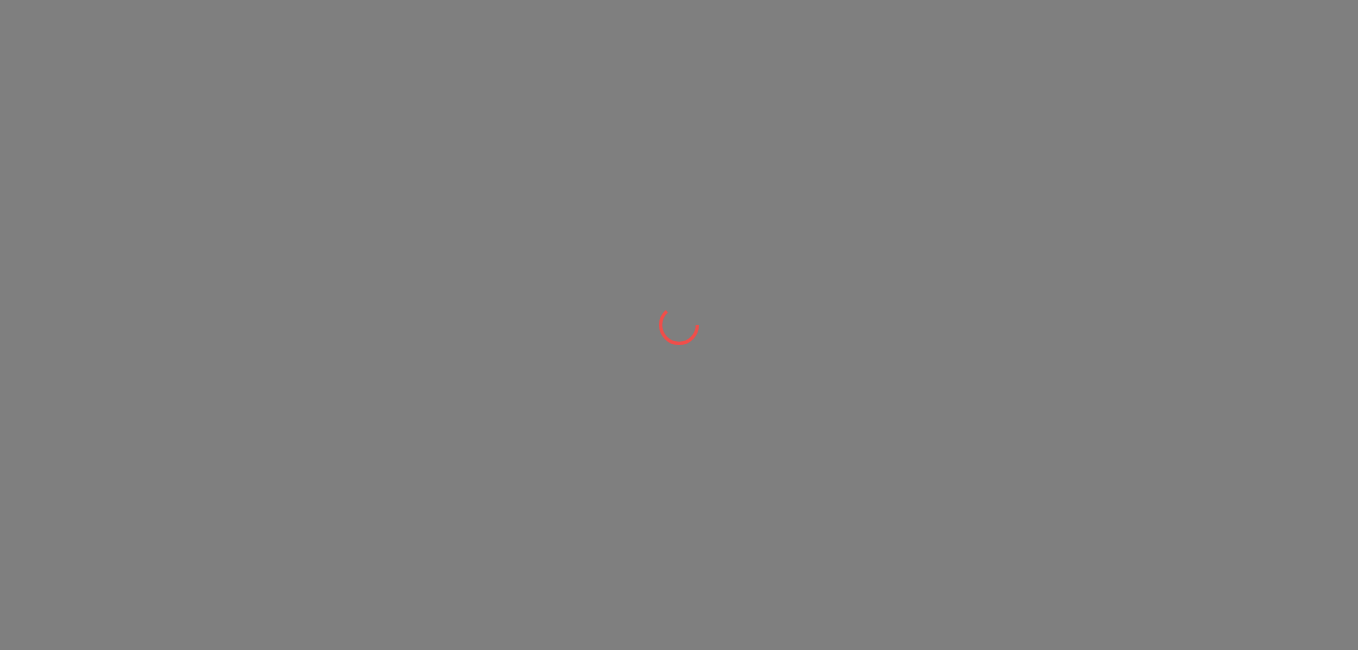 scroll, scrollTop: 0, scrollLeft: 0, axis: both 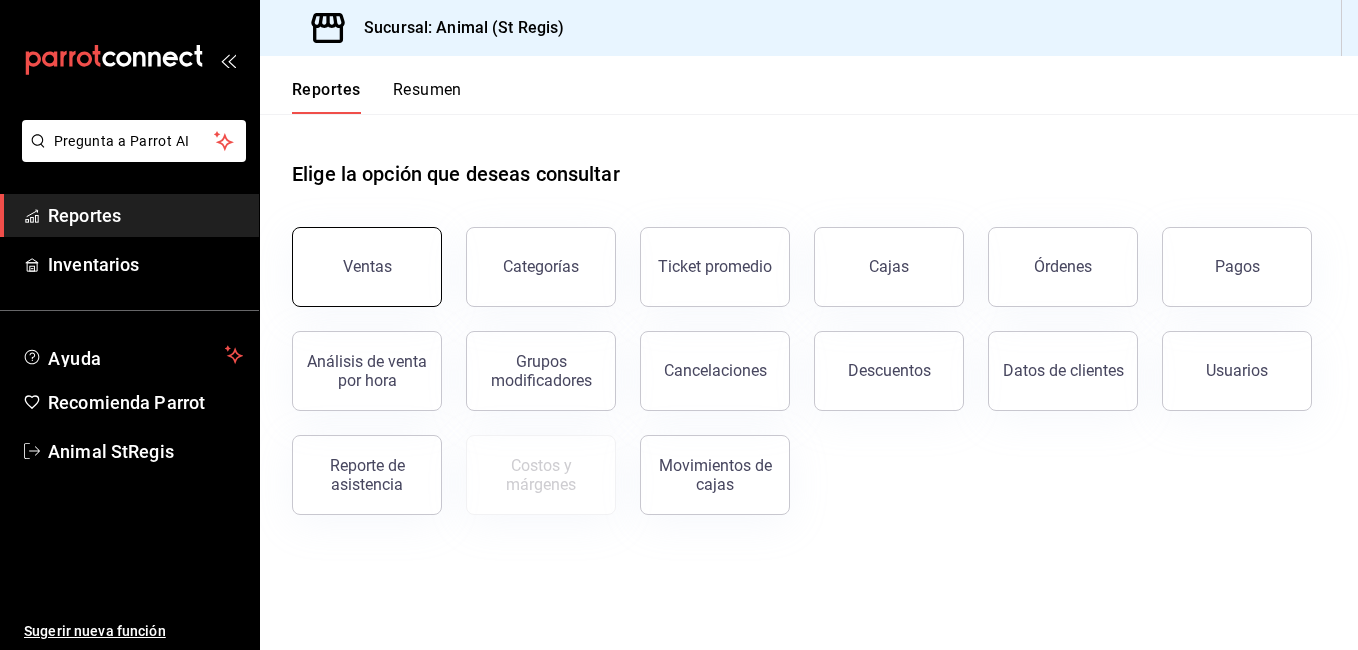 click on "Ventas" at bounding box center (367, 267) 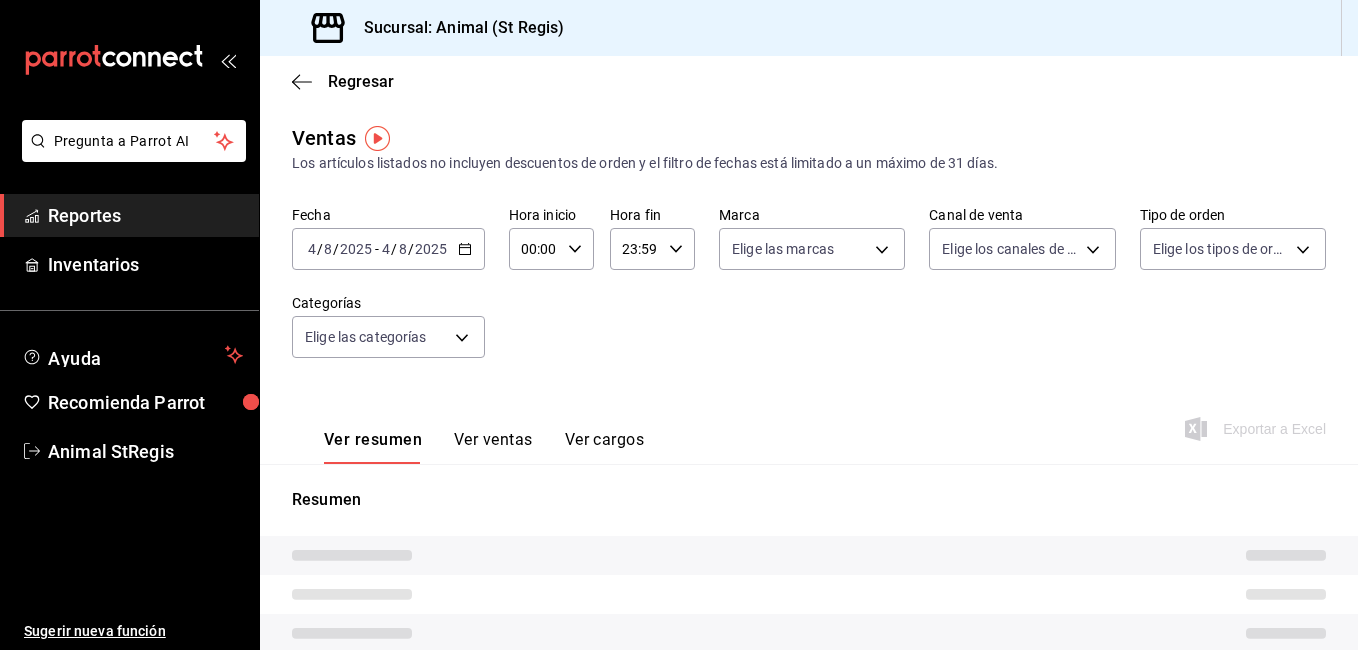 click on "2025" at bounding box center (356, 249) 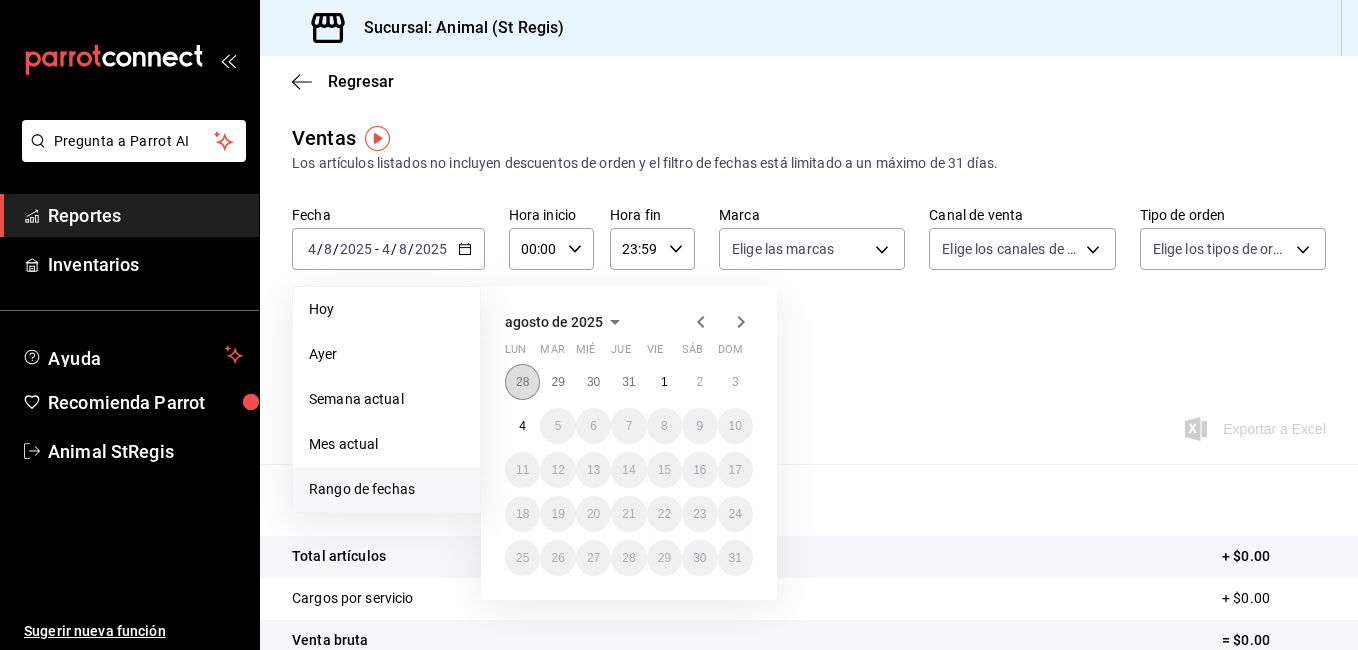 click on "28" at bounding box center (522, 382) 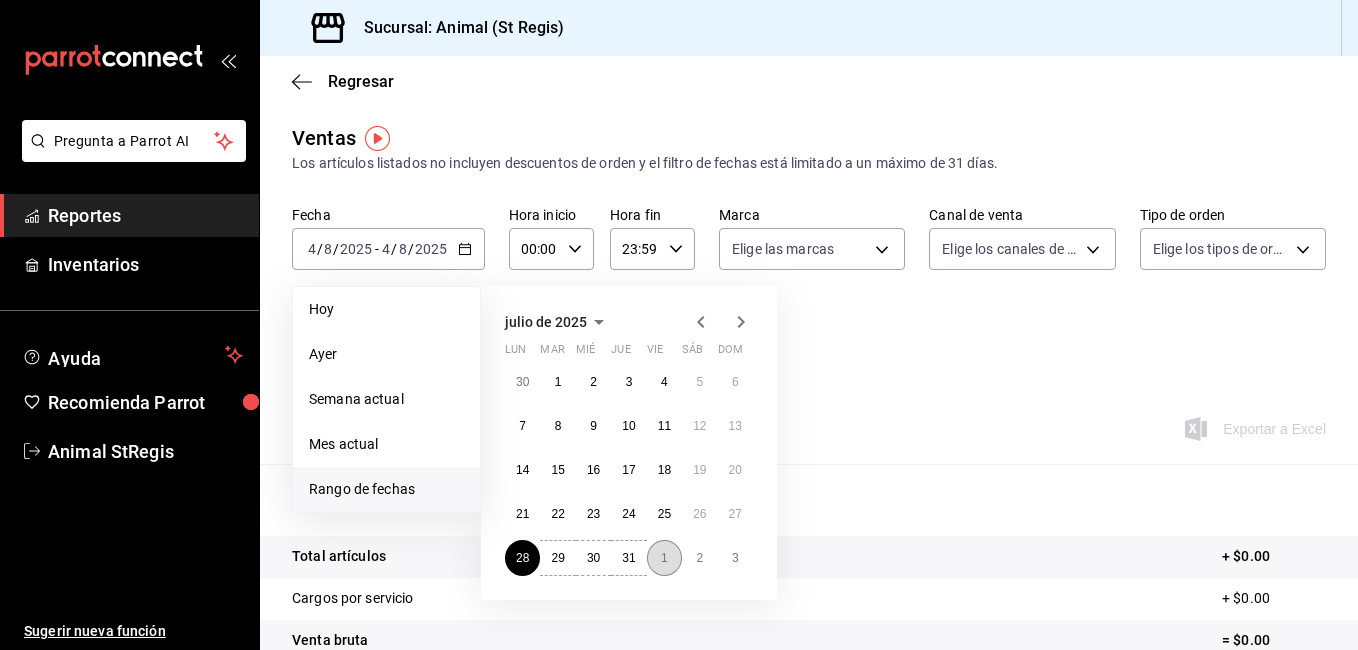 click on "1" at bounding box center (664, 558) 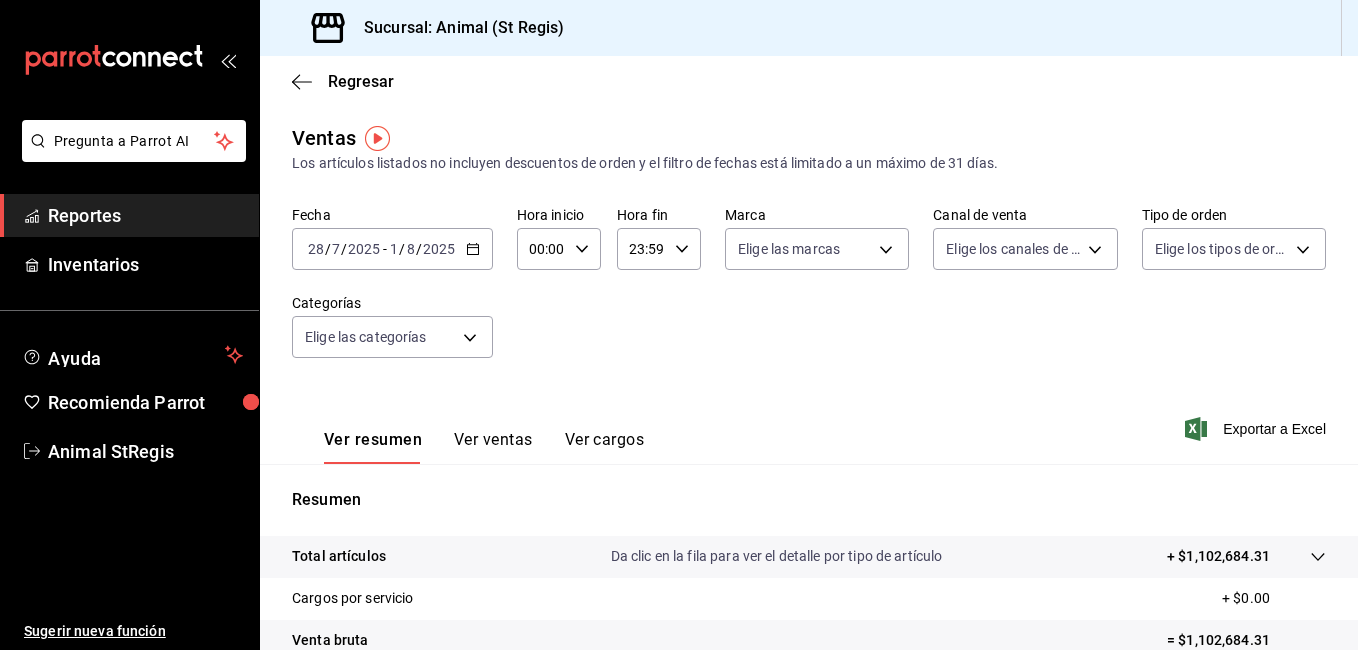 click on "2025" at bounding box center [439, 249] 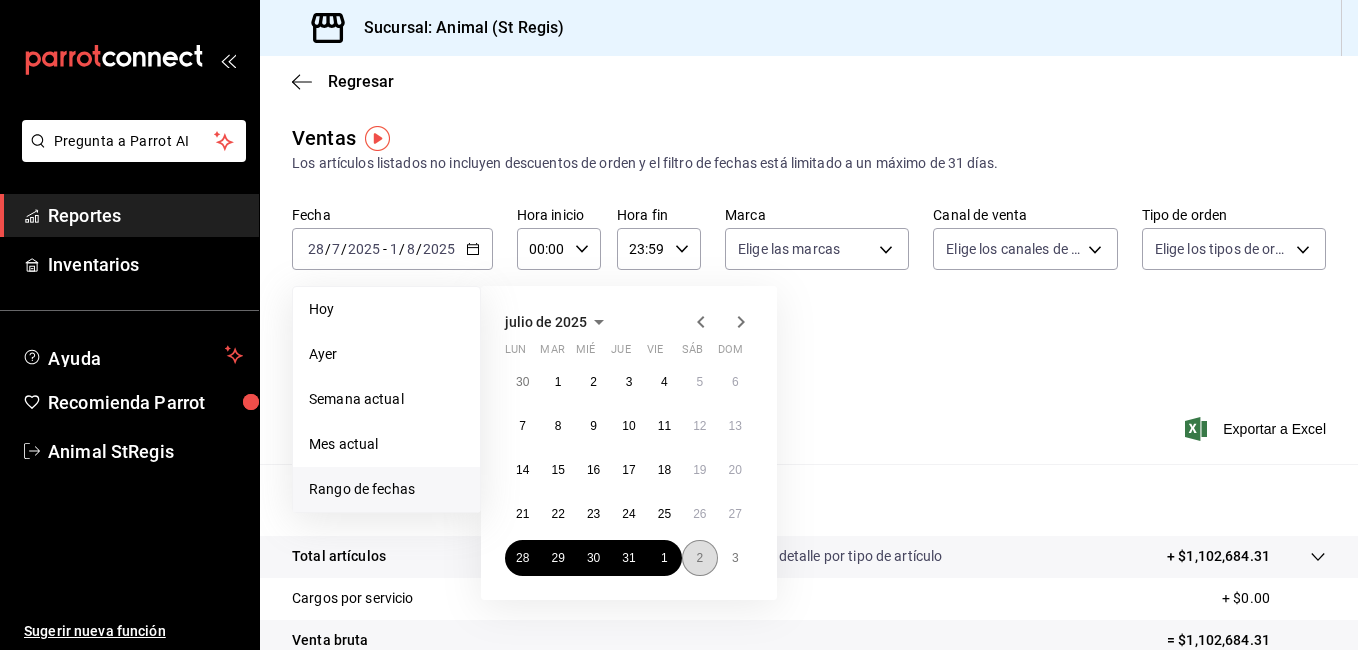 click on "2" at bounding box center (699, 558) 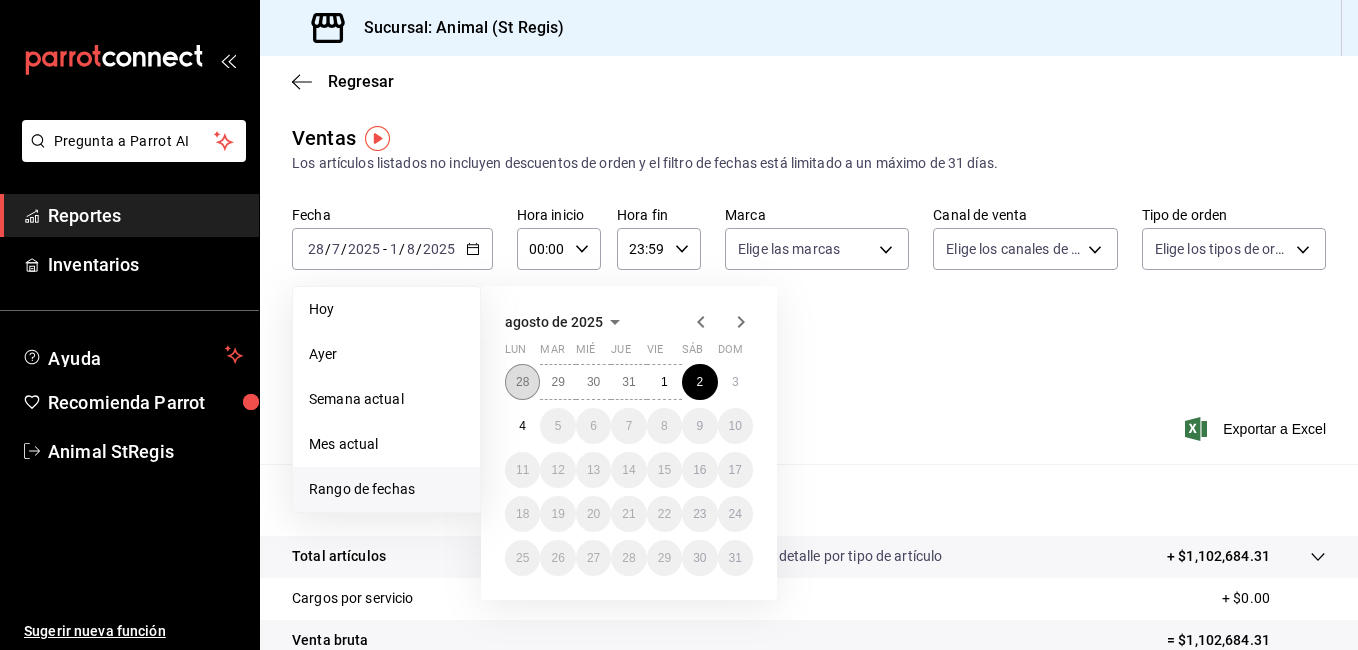 click on "28" at bounding box center [522, 382] 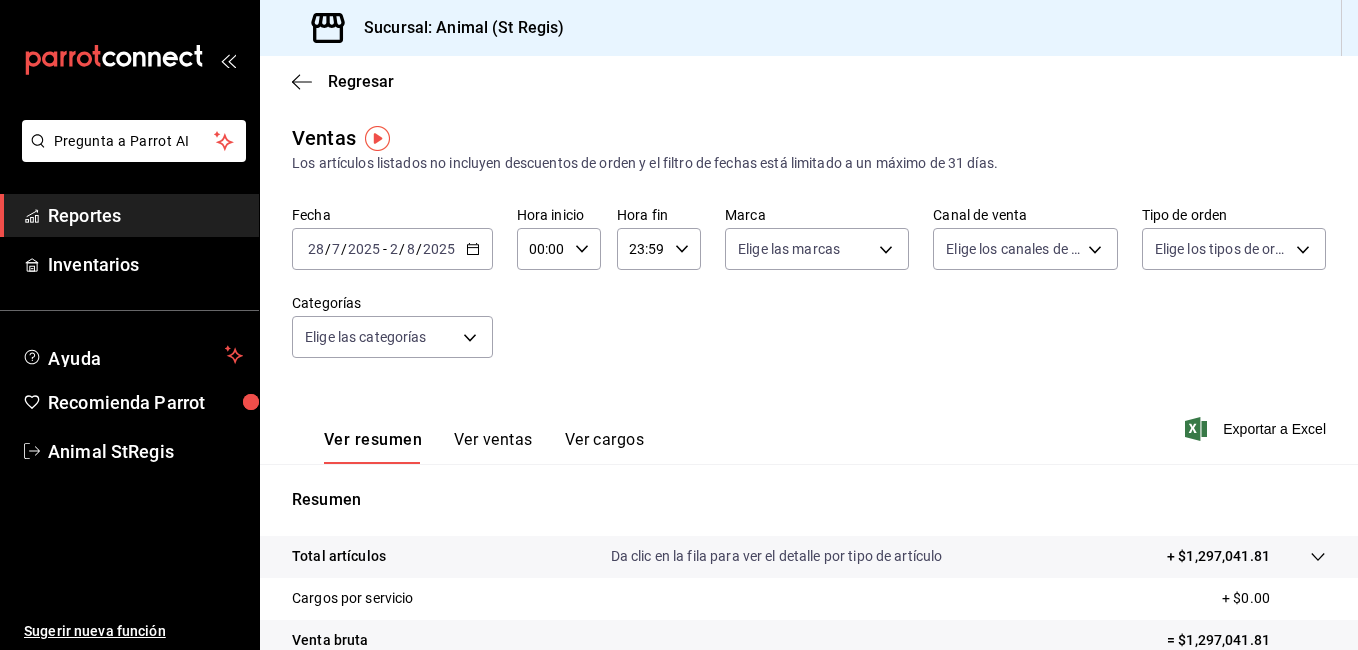 click 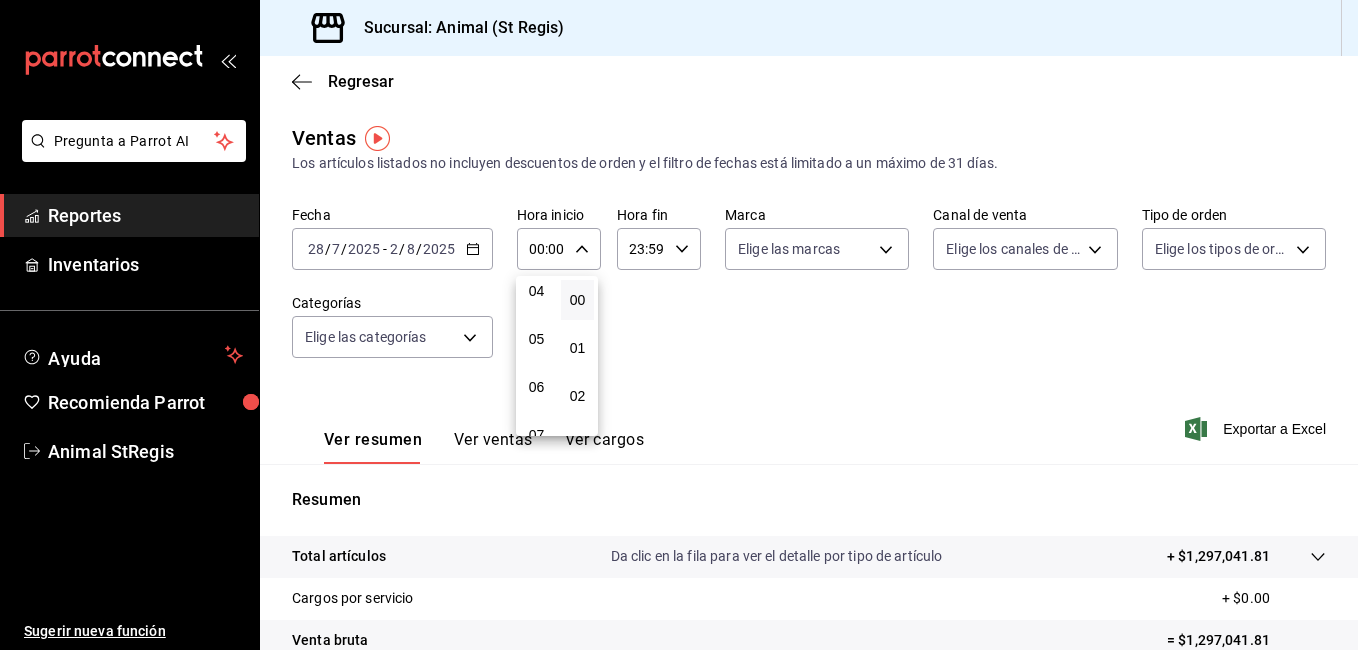 scroll, scrollTop: 226, scrollLeft: 0, axis: vertical 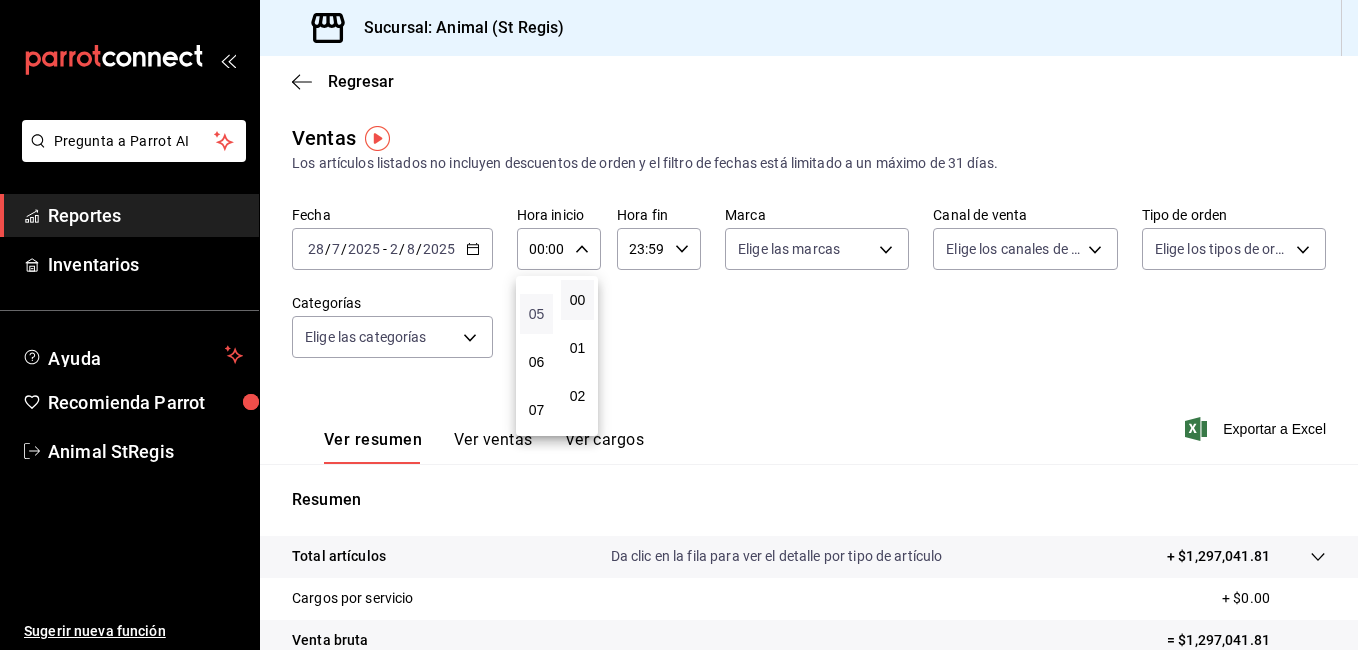 click on "05" at bounding box center (536, 314) 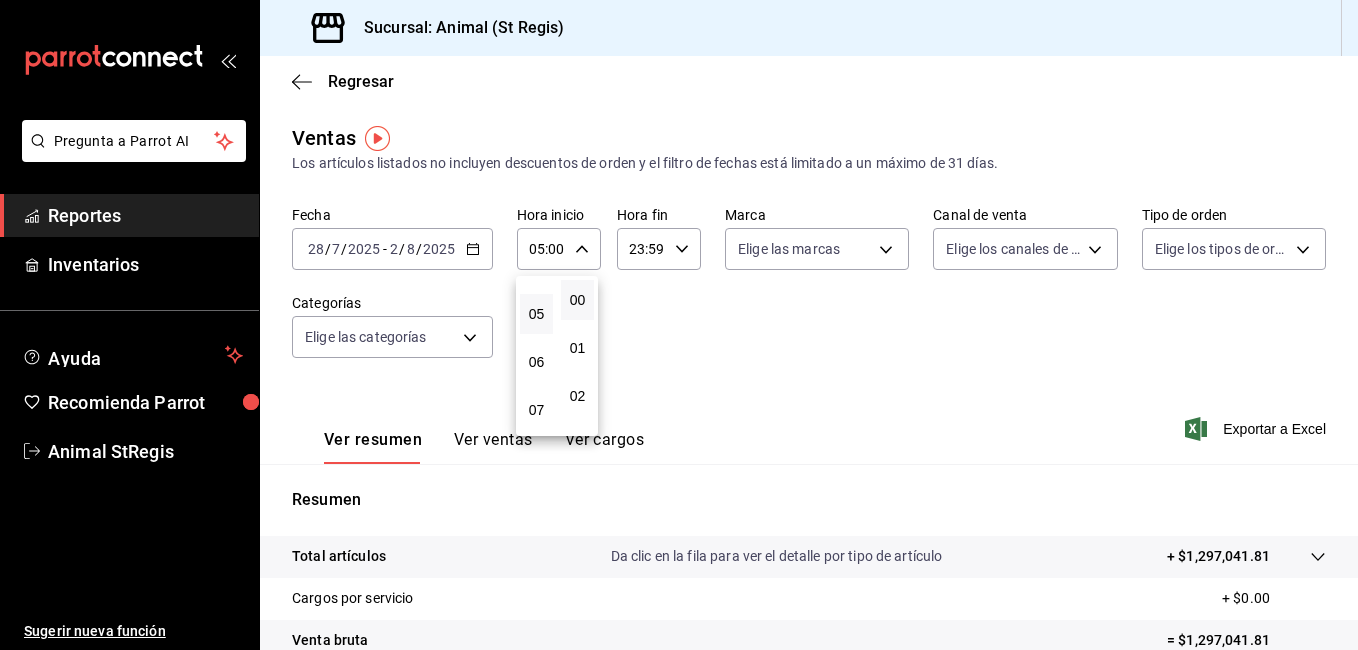 click at bounding box center [679, 325] 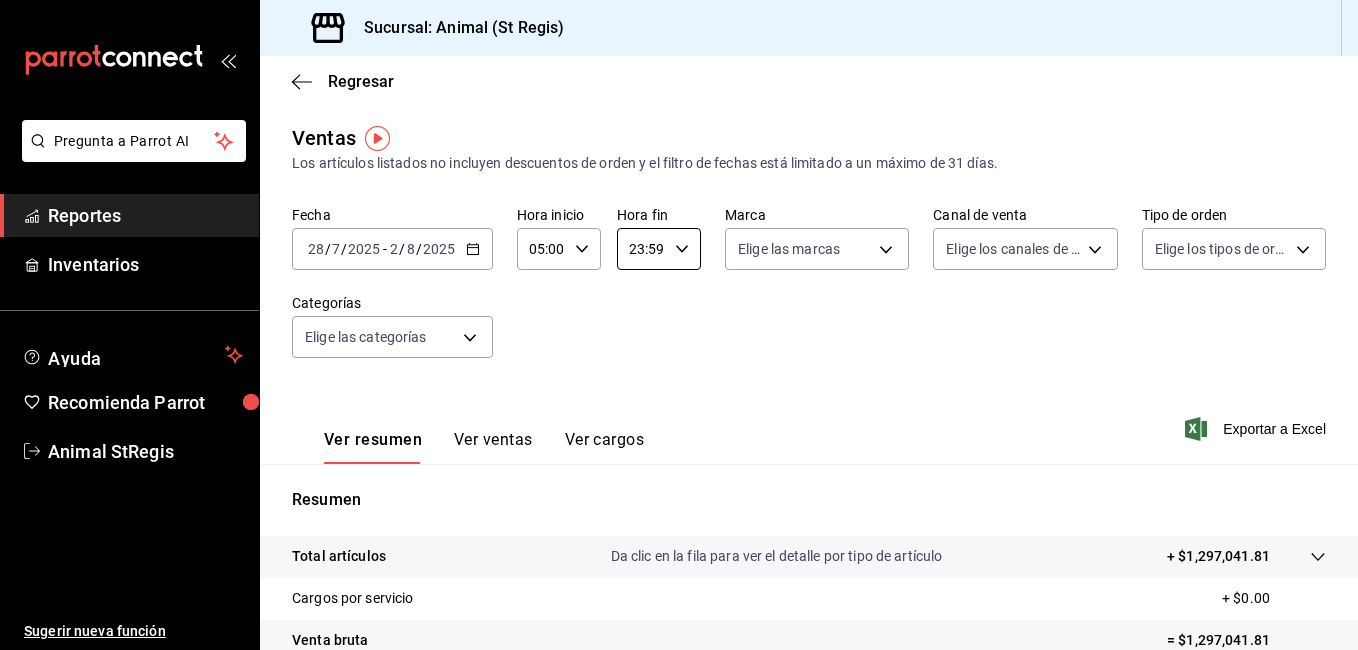 click on "23:59" at bounding box center (642, 249) 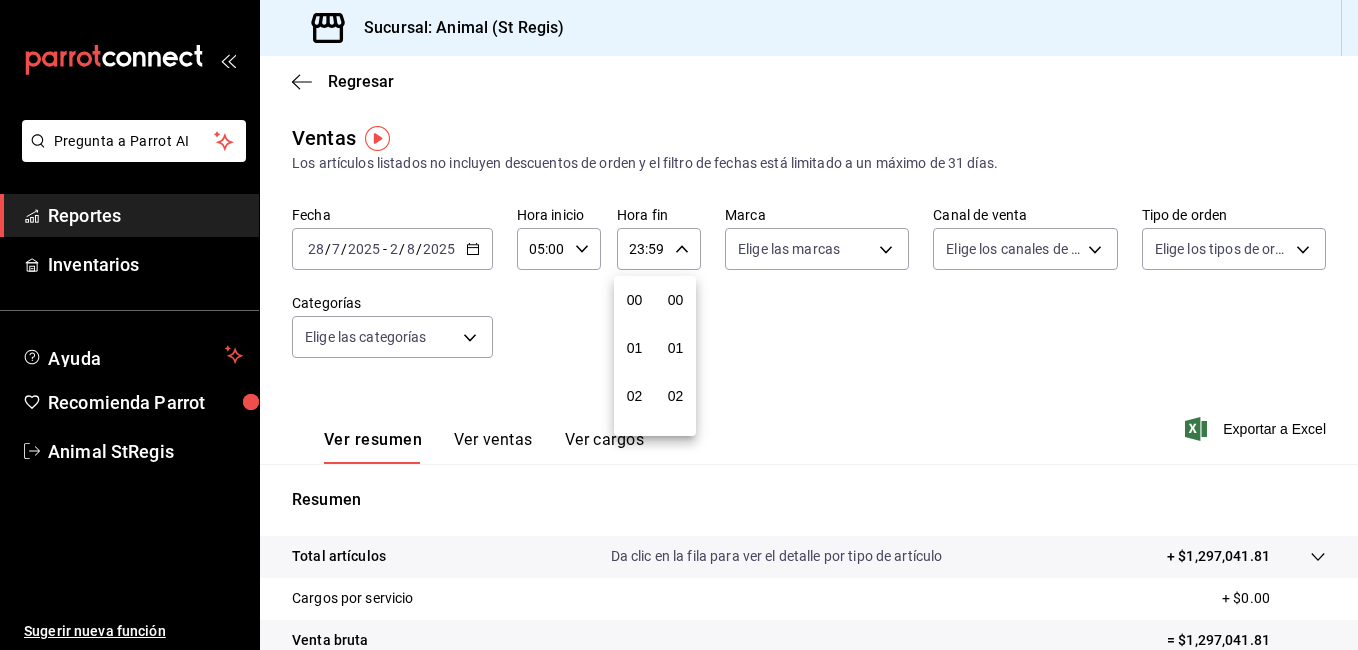 scroll, scrollTop: 992, scrollLeft: 0, axis: vertical 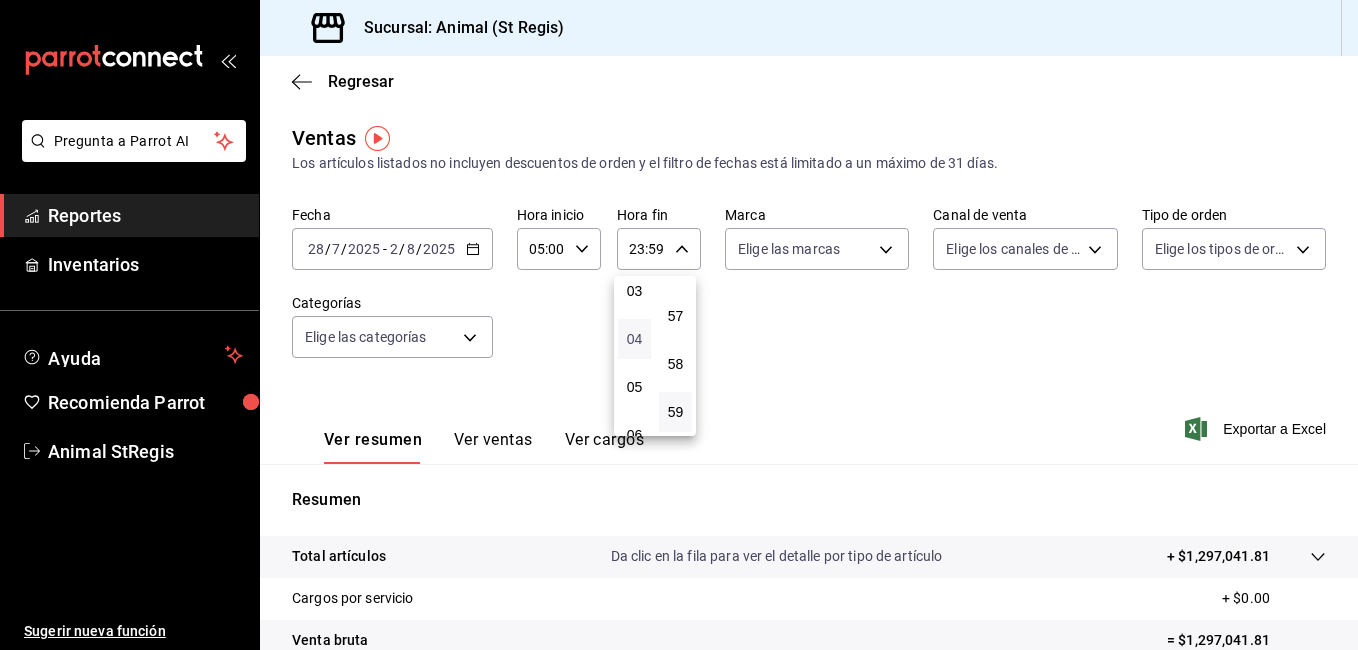click on "05" at bounding box center [634, 387] 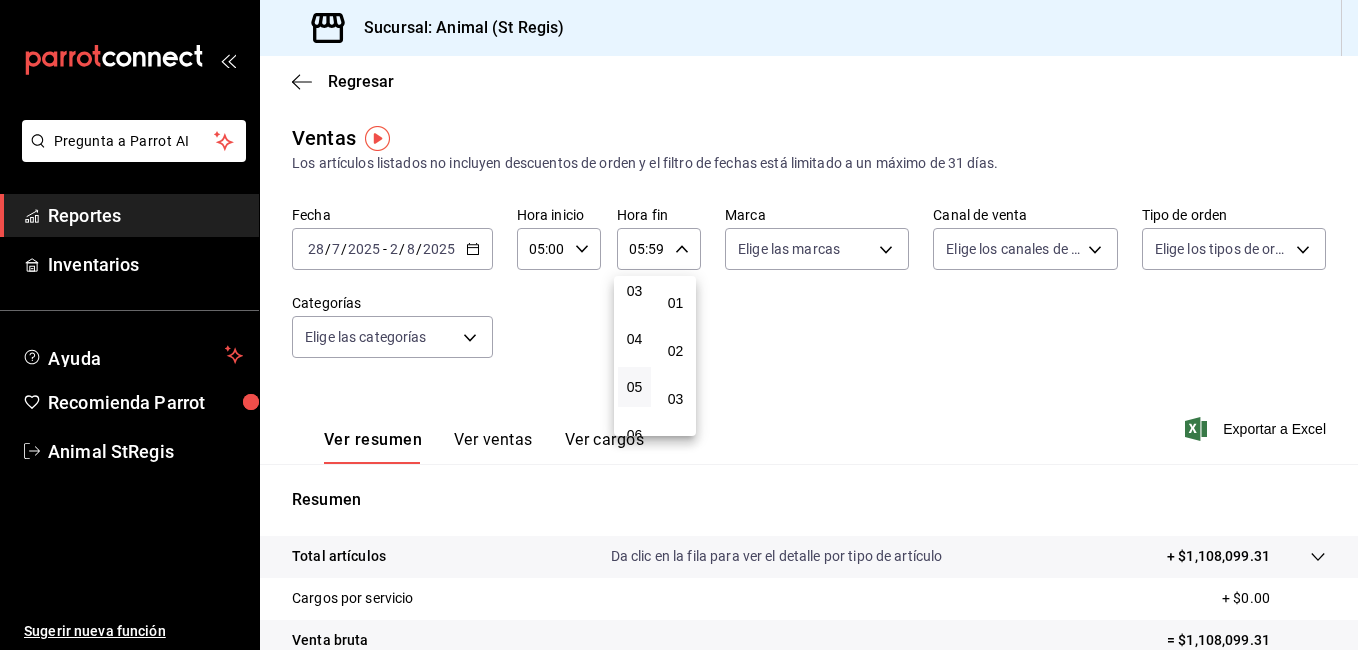 scroll, scrollTop: 0, scrollLeft: 0, axis: both 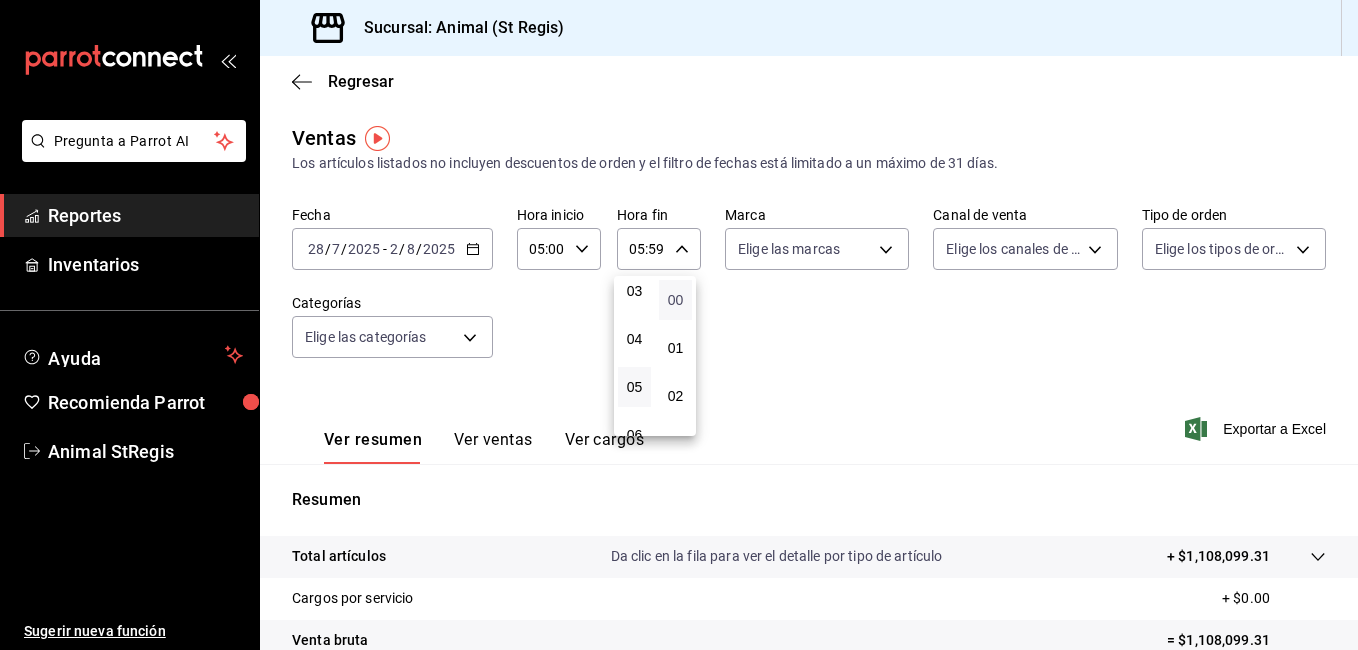 click on "00" at bounding box center (675, 300) 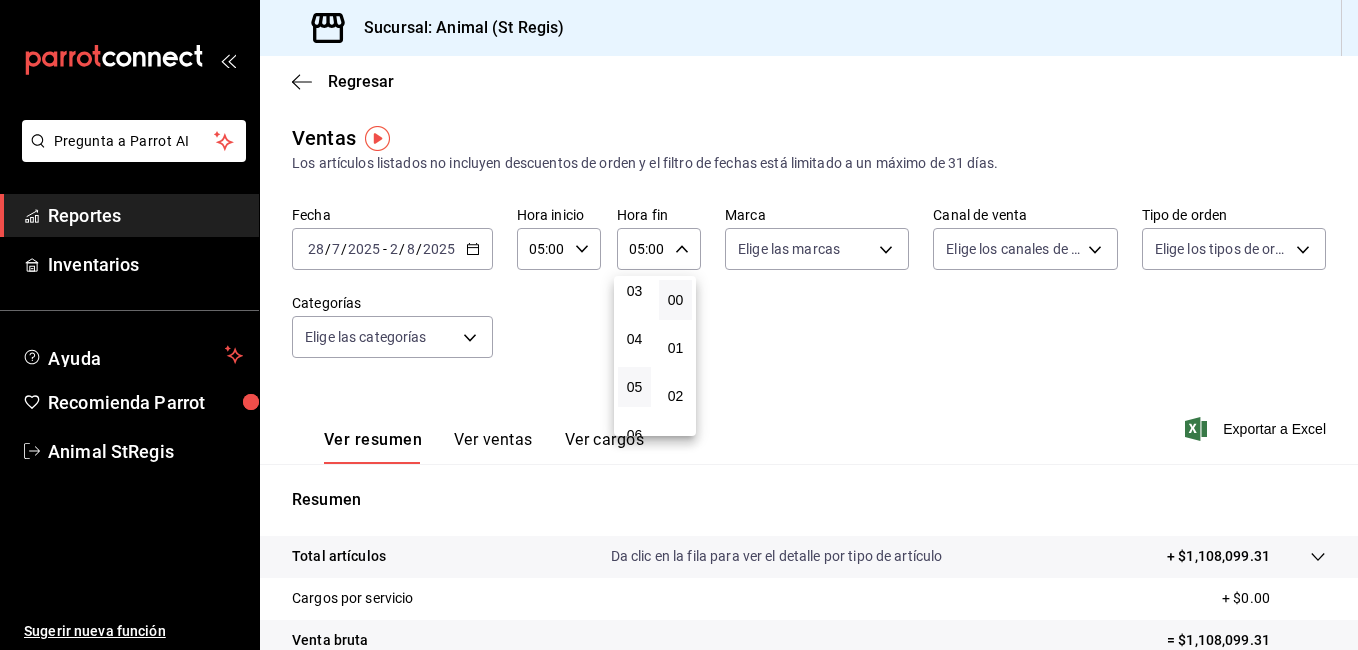 click at bounding box center (679, 325) 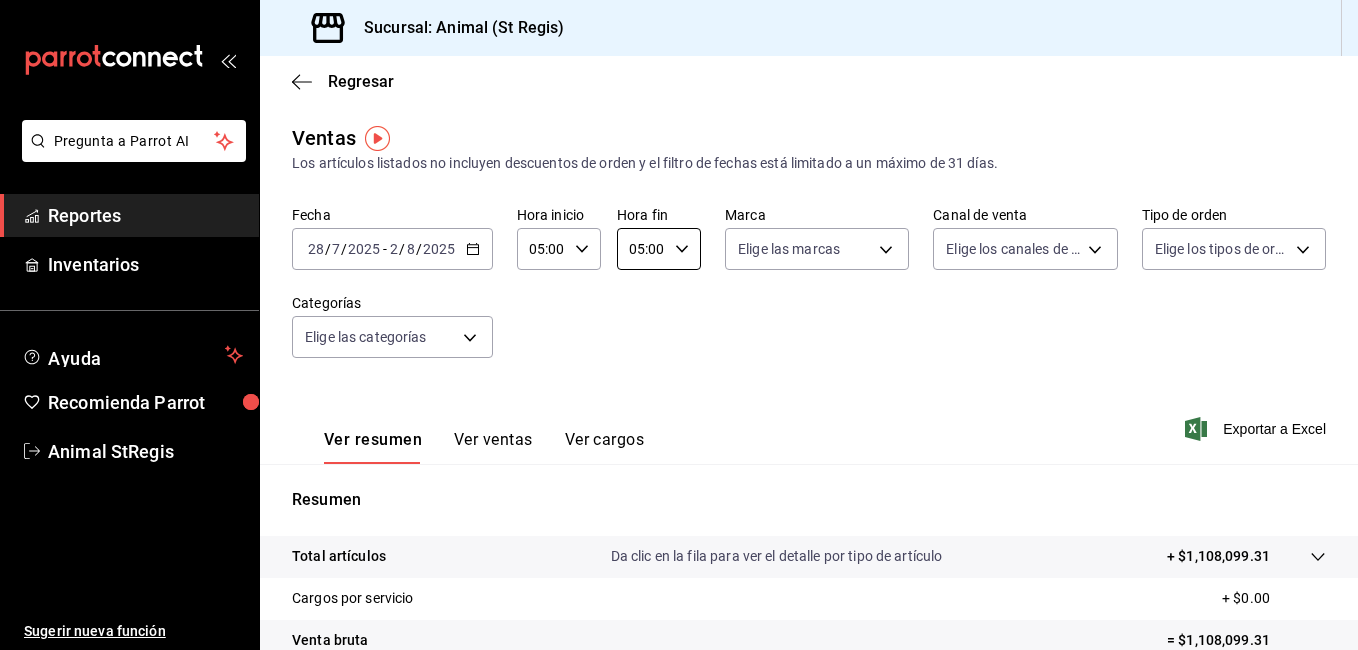 click on "Pregunta a Parrot AI Reportes   Inventarios   Ayuda Recomienda Parrot   Animal [LOCATION]   Sugerir nueva función   Sucursal: Animal ([LOCATION]) Regresar Ventas Los artículos listados no incluyen descuentos de orden y el filtro de fechas está limitado a un máximo de 31 días. Fecha [DATE] [DATE] - [DATE] Hora inicio [TIME] Hora inicio Hora fin [TIME] Hora fin Marca Elige las marcas Canal de venta Elige los canales de venta Tipo de orden Elige los tipos de orden Categorías Elige las categorías Ver resumen Ver ventas Ver cargos Exportar a Excel Resumen Total artículos Da clic en la fila para ver el detalle por tipo de artículo [PRICE] Cargos por servicio [PRICE] Venta bruta = [PRICE] Descuentos totales [PRICE] Certificados de regalo [PRICE] Venta total = [PRICE] Impuestos [PRICE] Venta neta = [PRICE] Pregunta a Parrot AI Reportes   Inventarios   Ayuda Recomienda Parrot   Animal [LOCATION]   Sugerir nueva función   Ver video tutorial Ir a video" at bounding box center [679, 325] 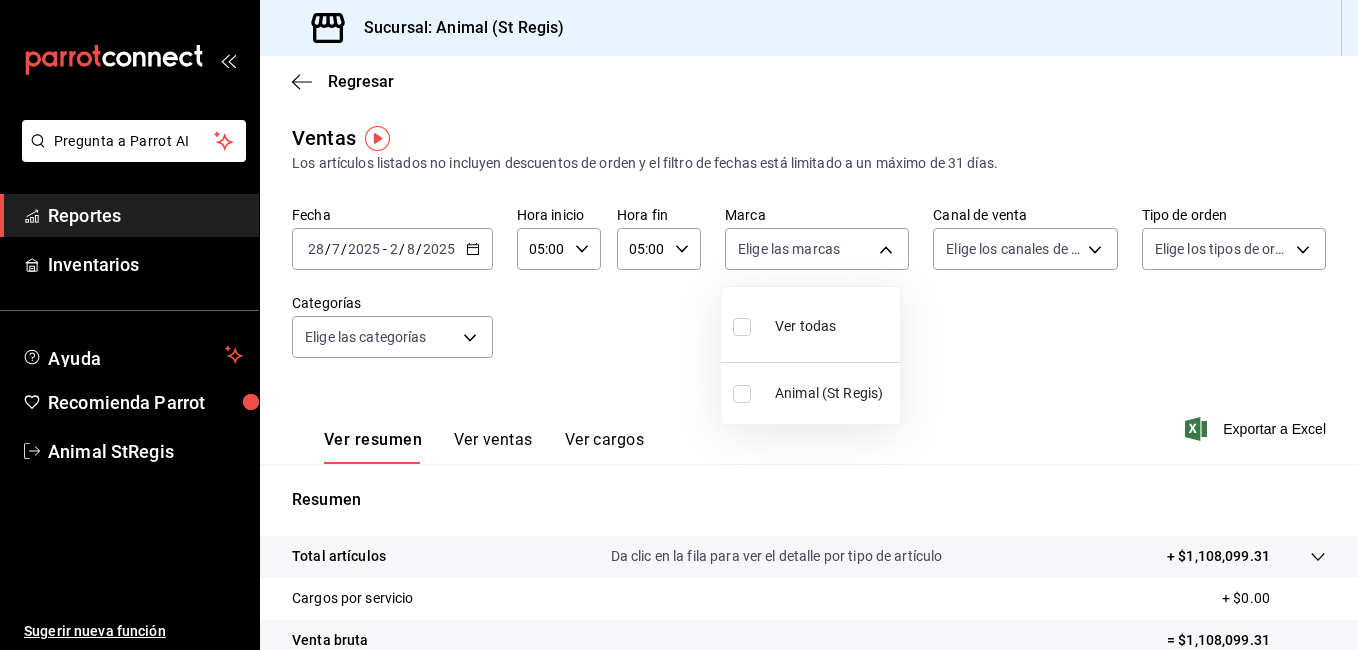 click at bounding box center [742, 327] 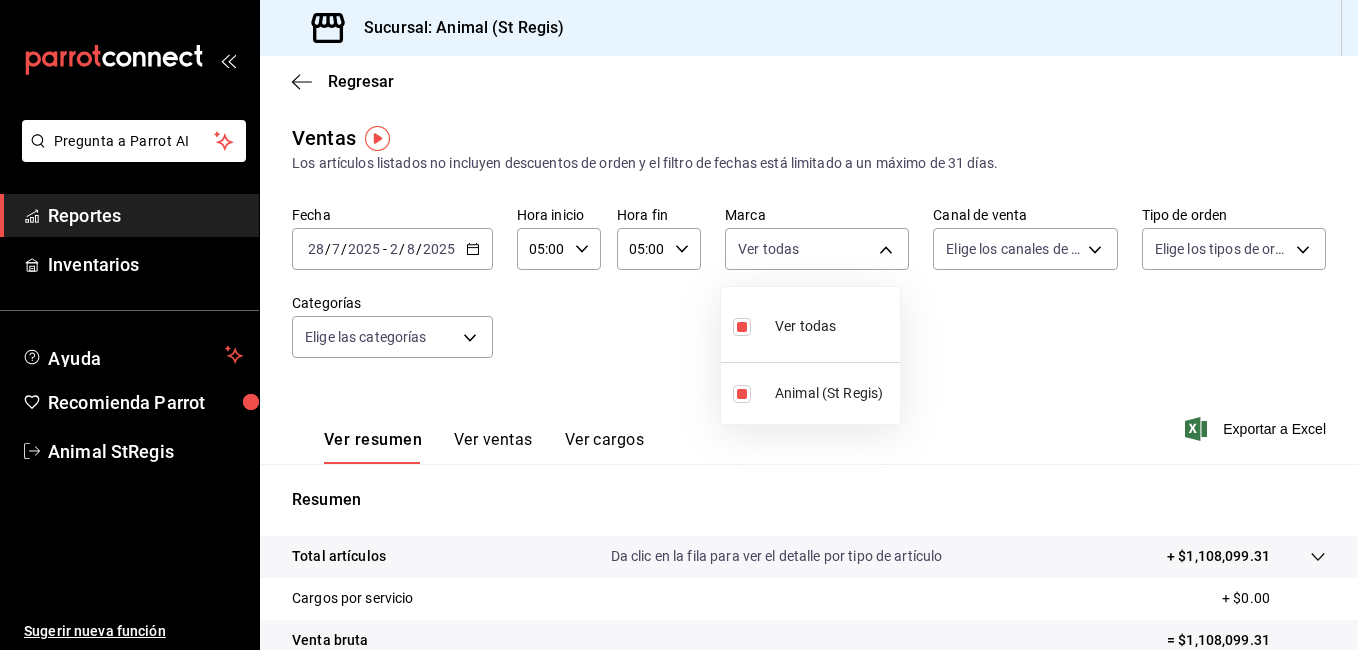 type on "3f39fcdc-c8c4-4fff-883a-47b345d9391c" 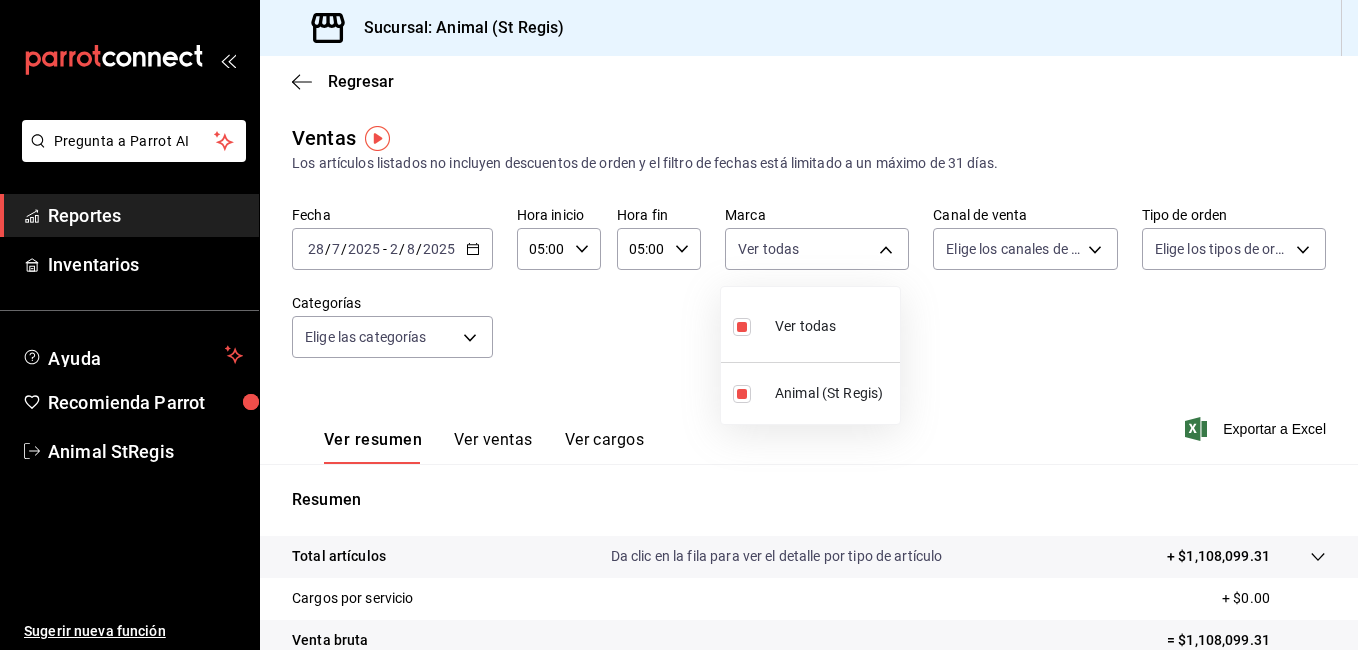 click at bounding box center [679, 325] 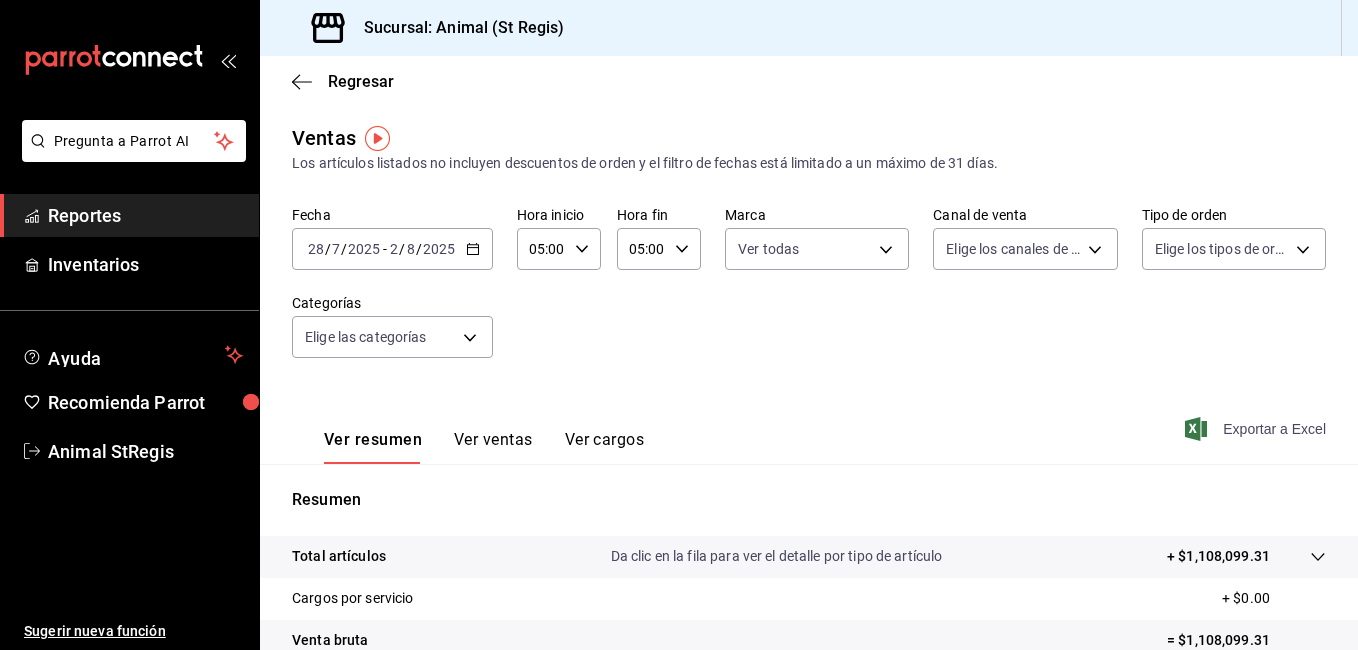click on "Exportar a Excel" at bounding box center [1257, 429] 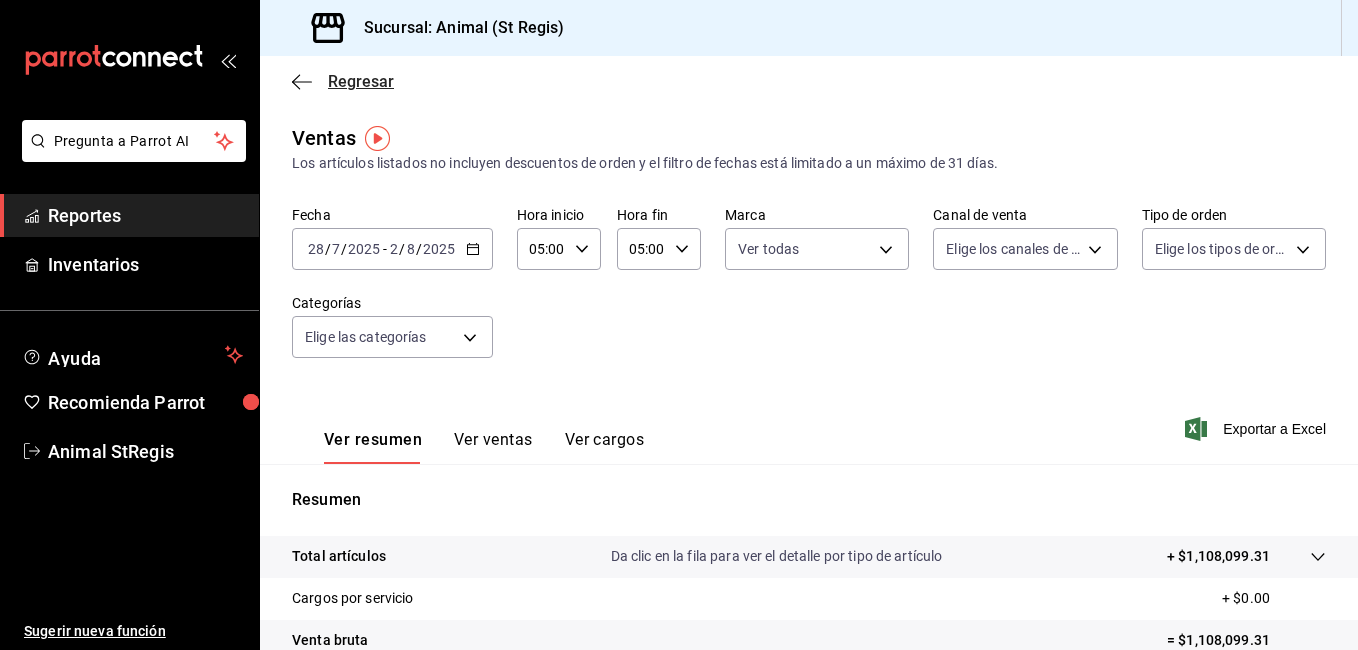 click 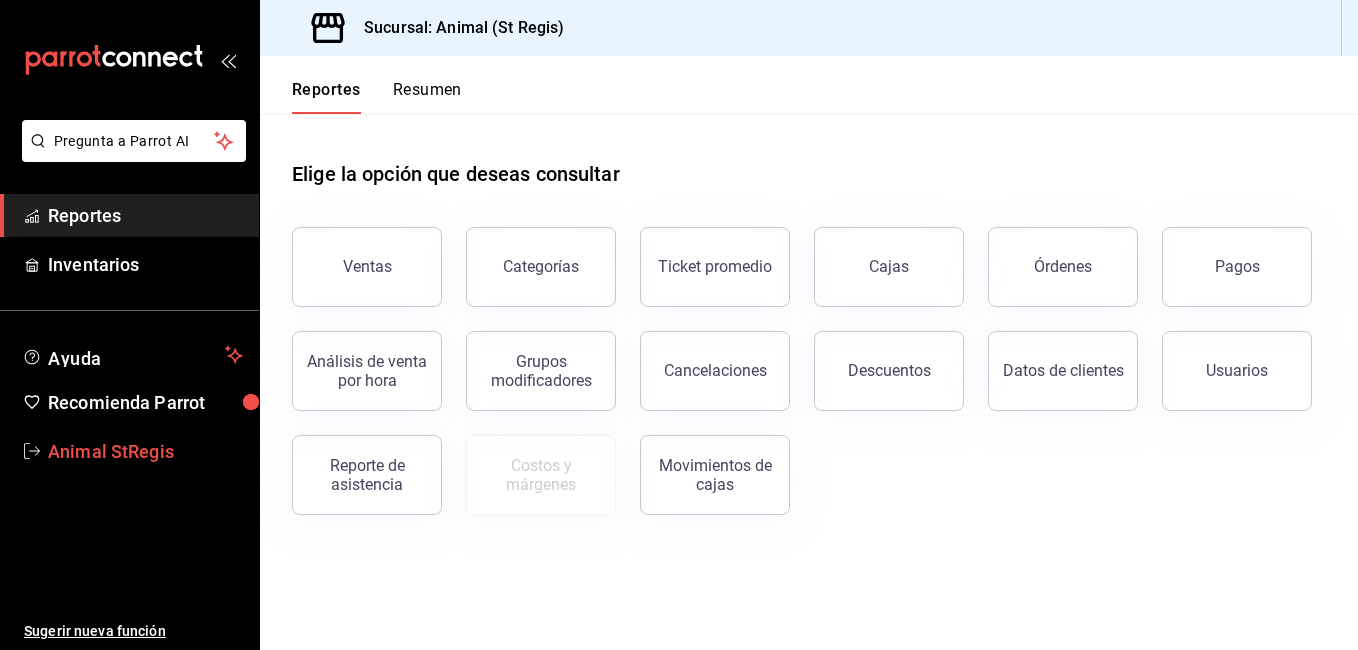 click on "Animal StRegis" at bounding box center (145, 451) 